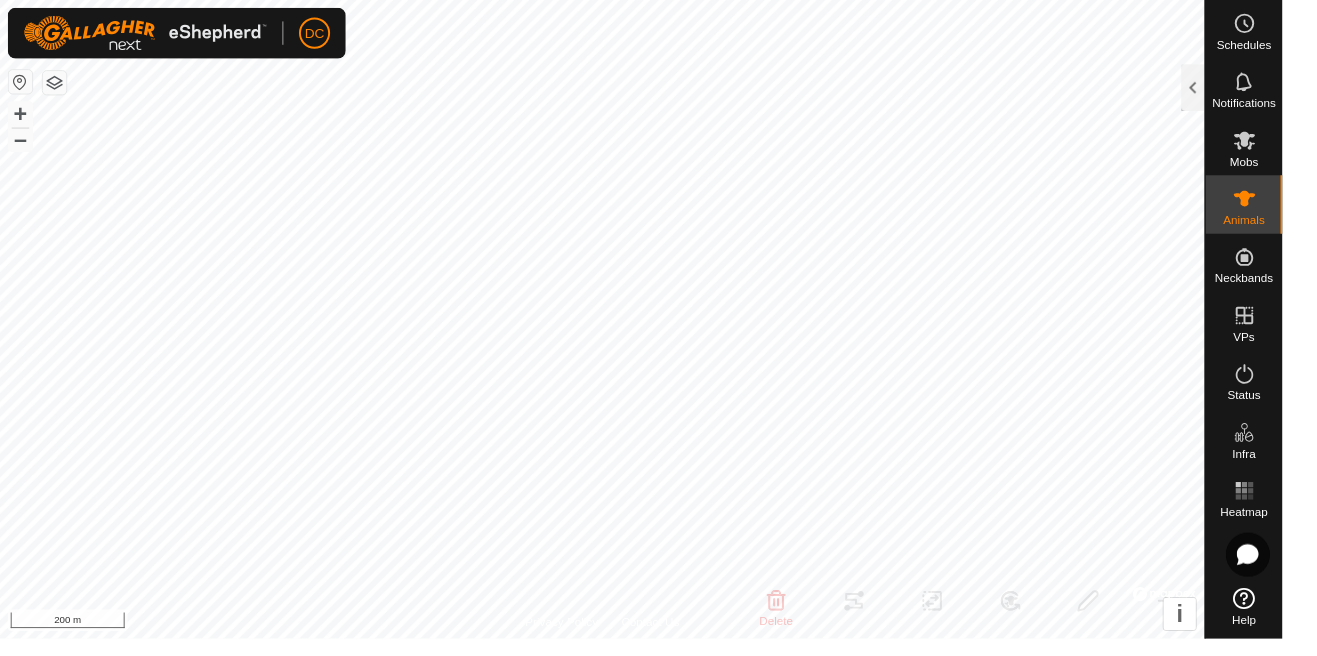scroll, scrollTop: 0, scrollLeft: 0, axis: both 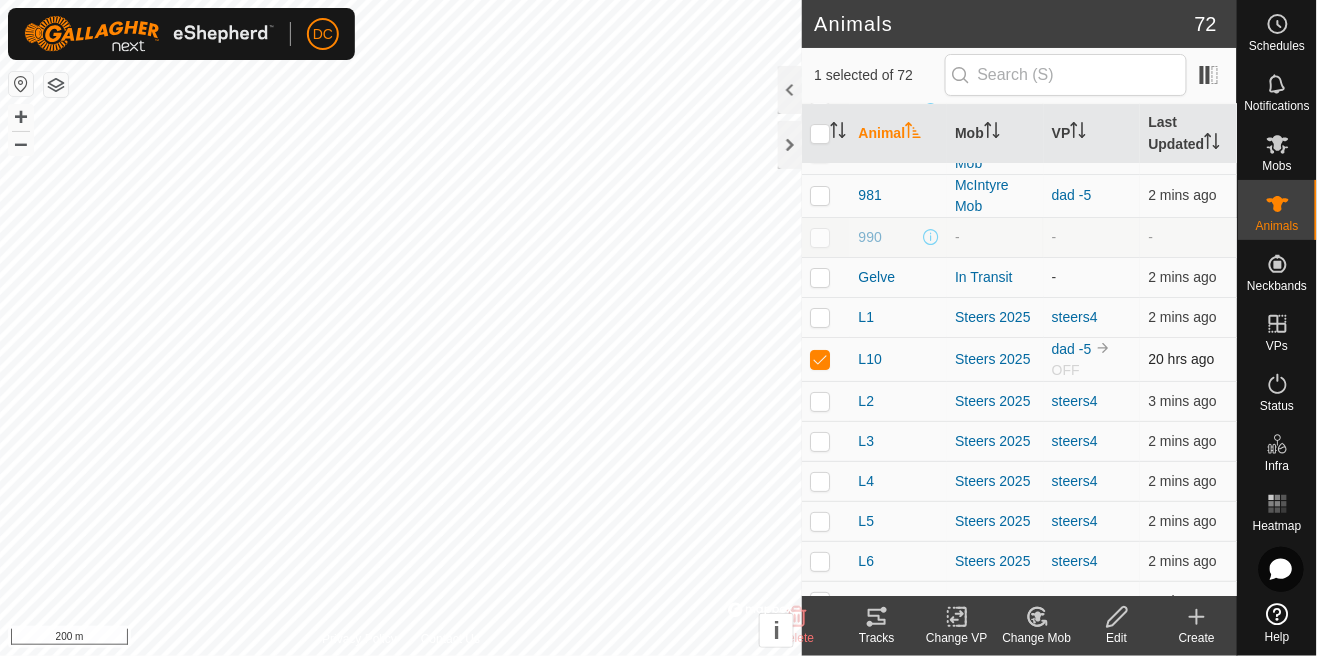 click at bounding box center [826, 359] 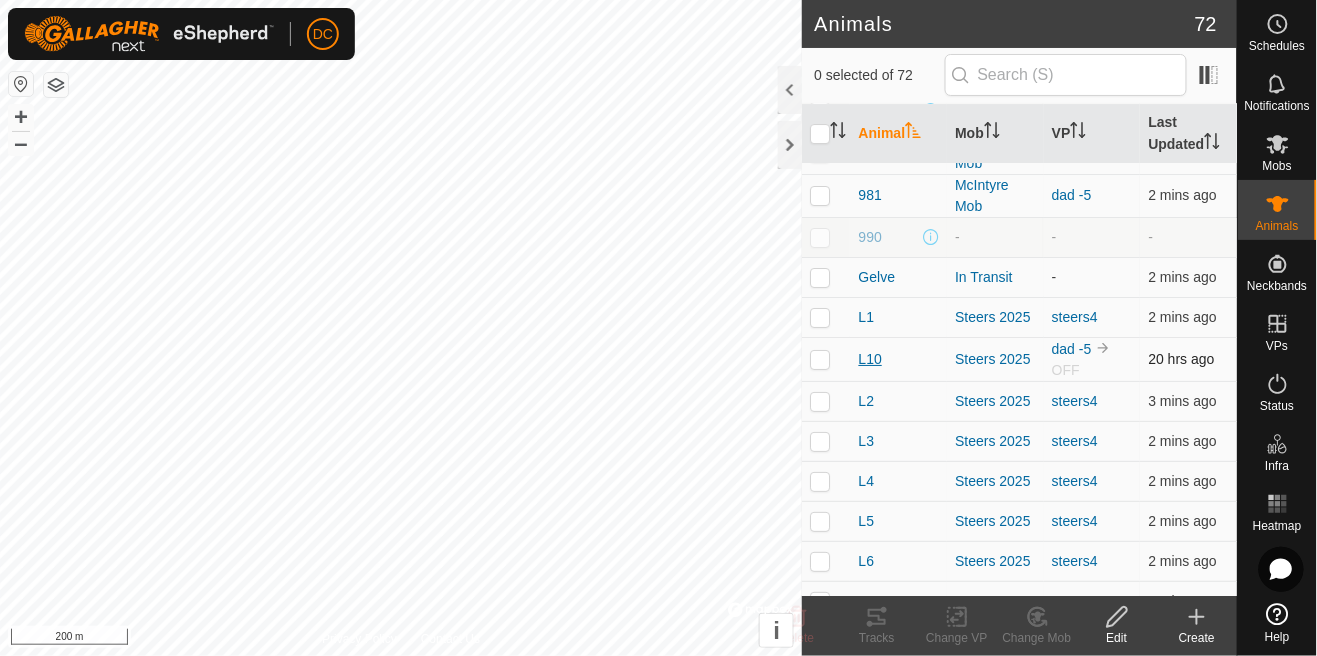 click on "L10" at bounding box center (869, 359) 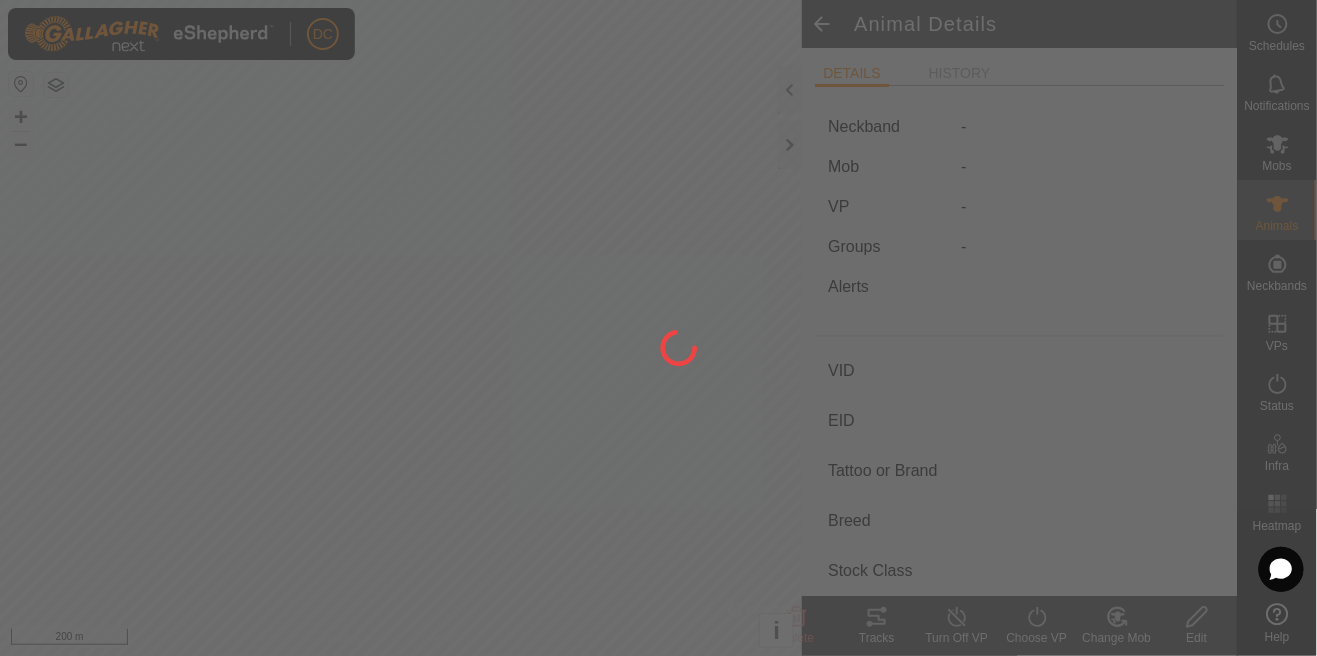 type on "L10" 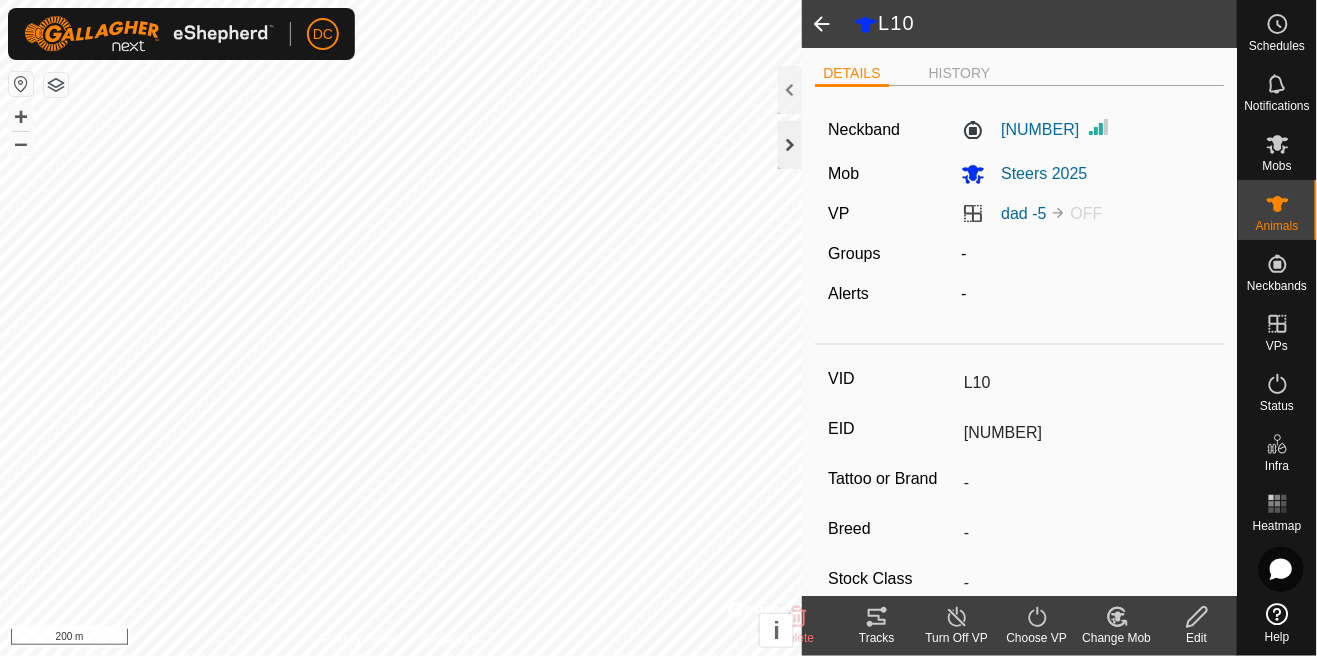 click 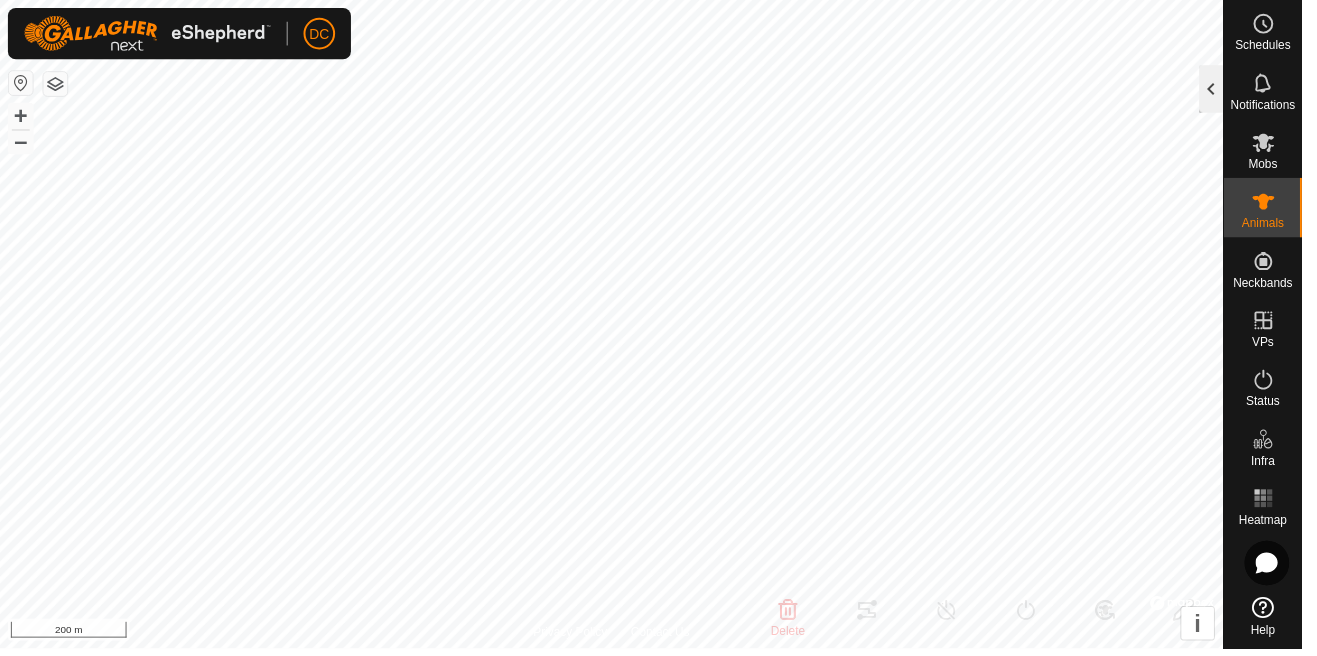 click 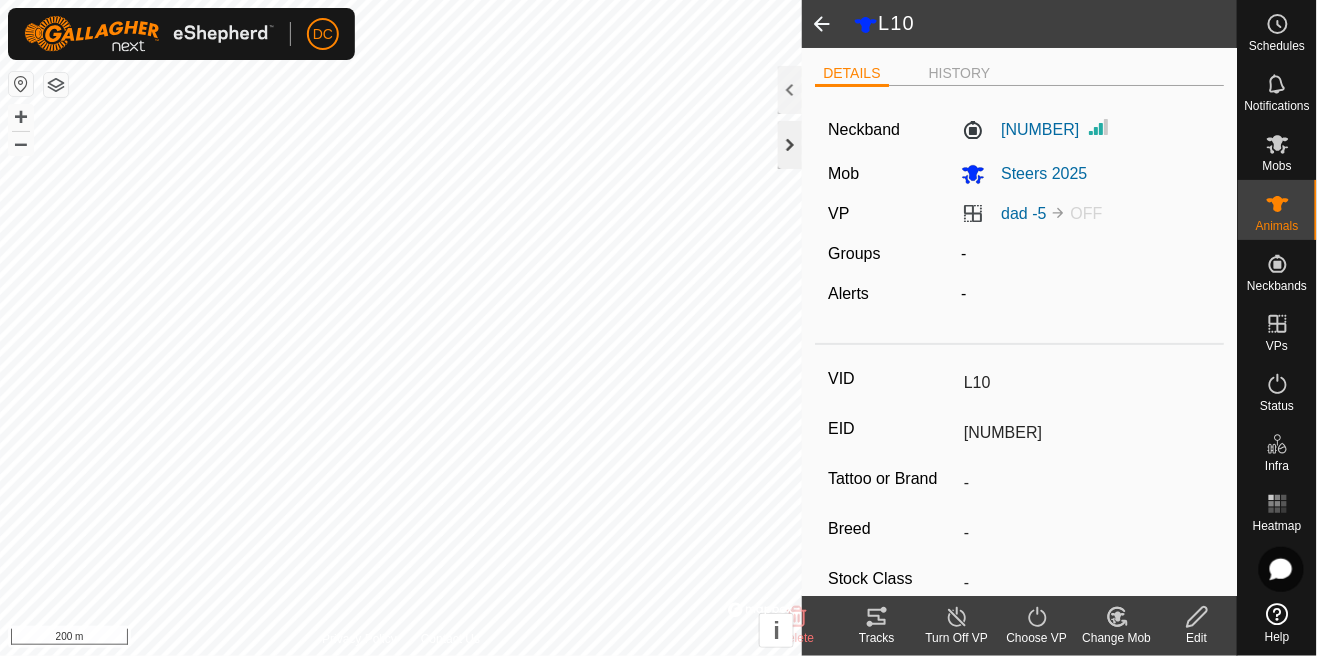 click 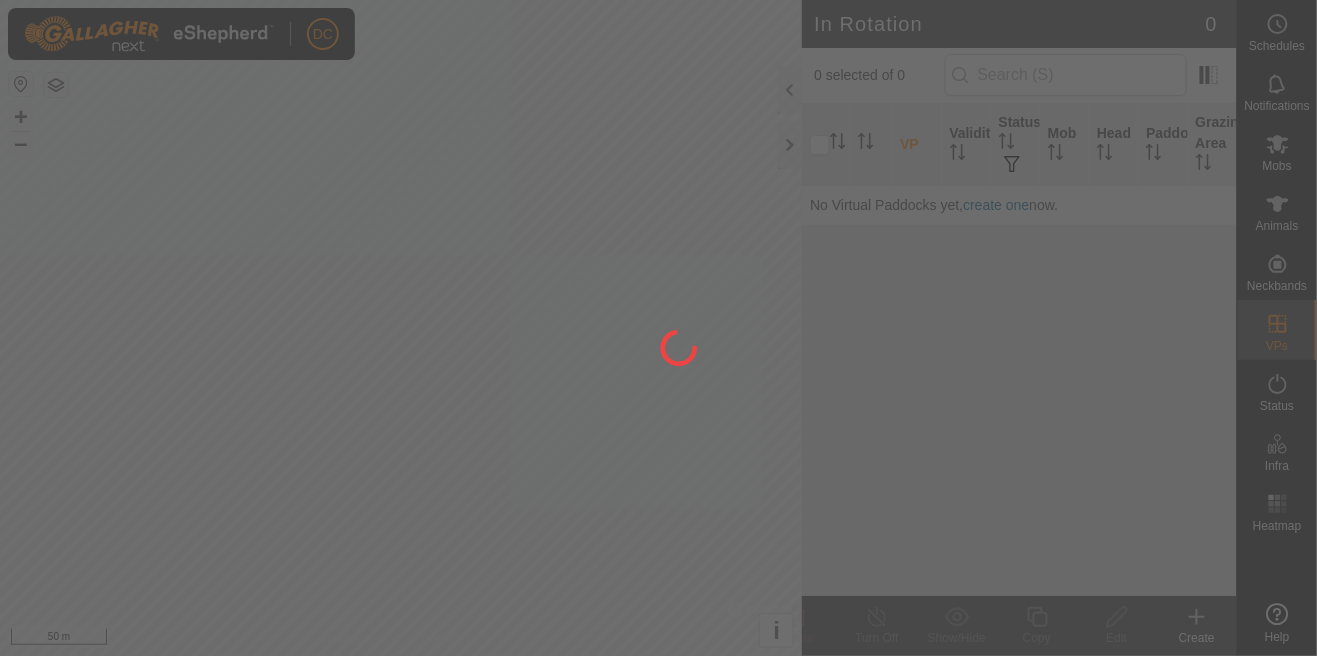scroll, scrollTop: 0, scrollLeft: 0, axis: both 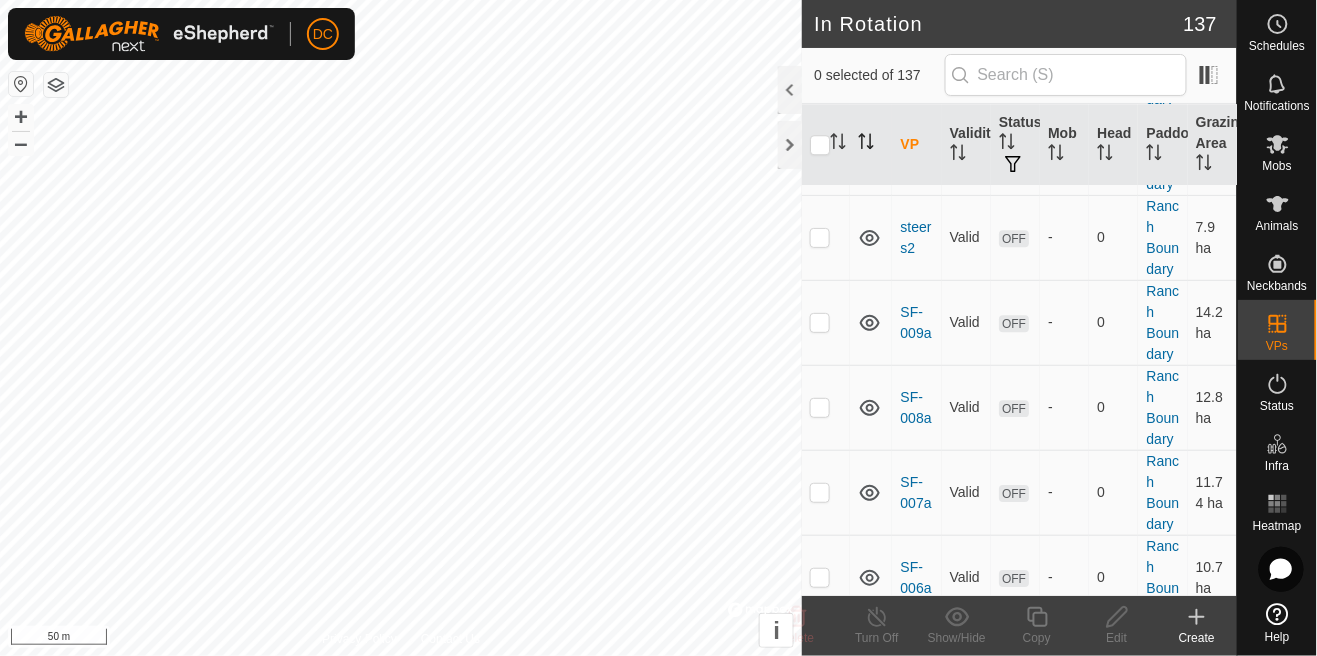 click at bounding box center (866, 144) 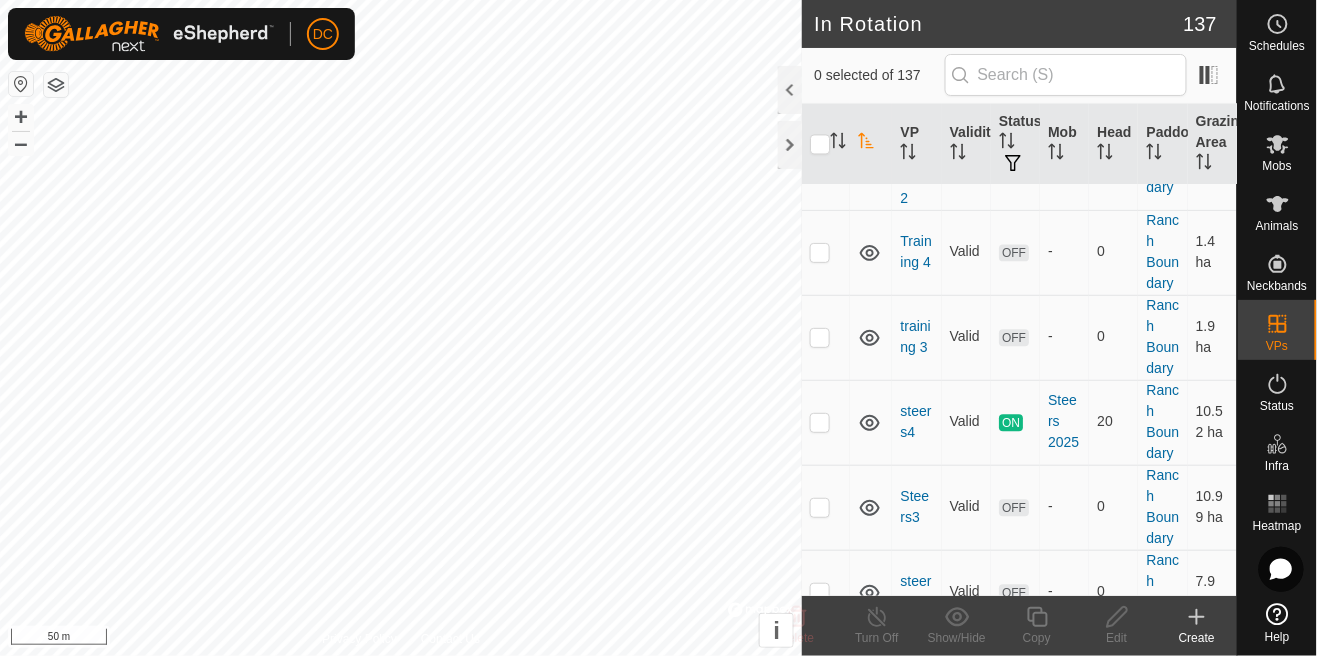 scroll, scrollTop: 1117, scrollLeft: 0, axis: vertical 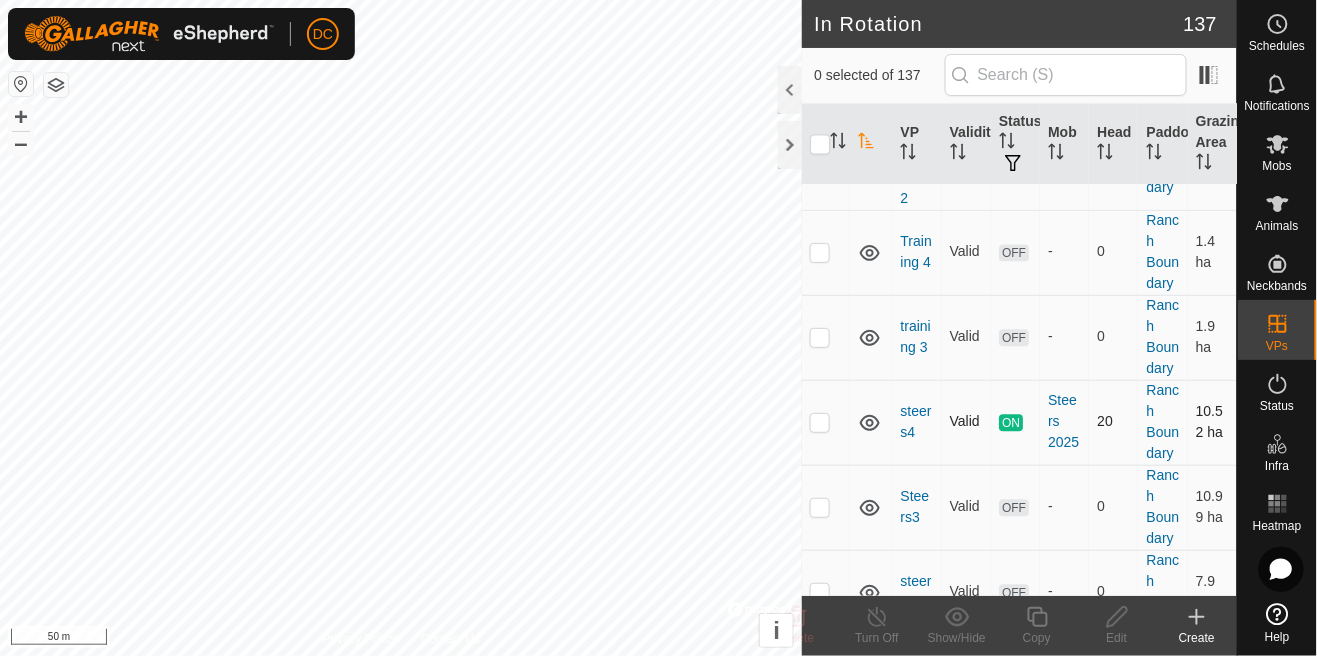 click at bounding box center (820, 422) 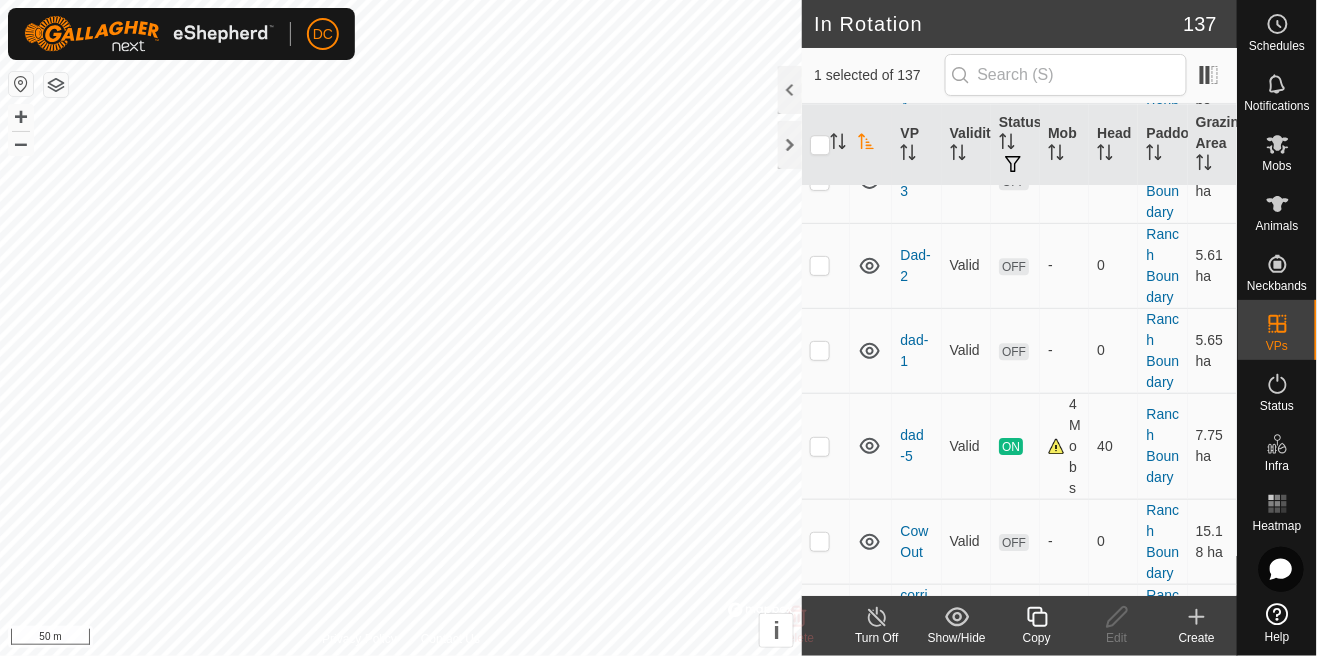 scroll, scrollTop: 5577, scrollLeft: 0, axis: vertical 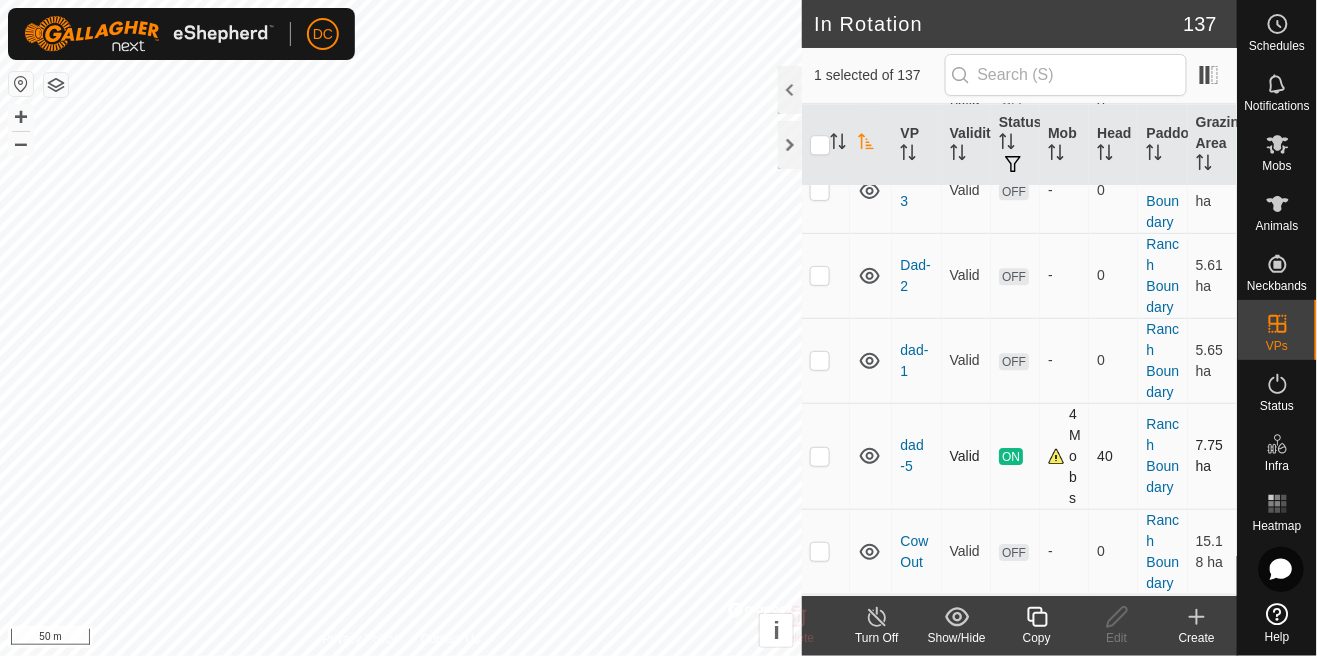click at bounding box center (820, 456) 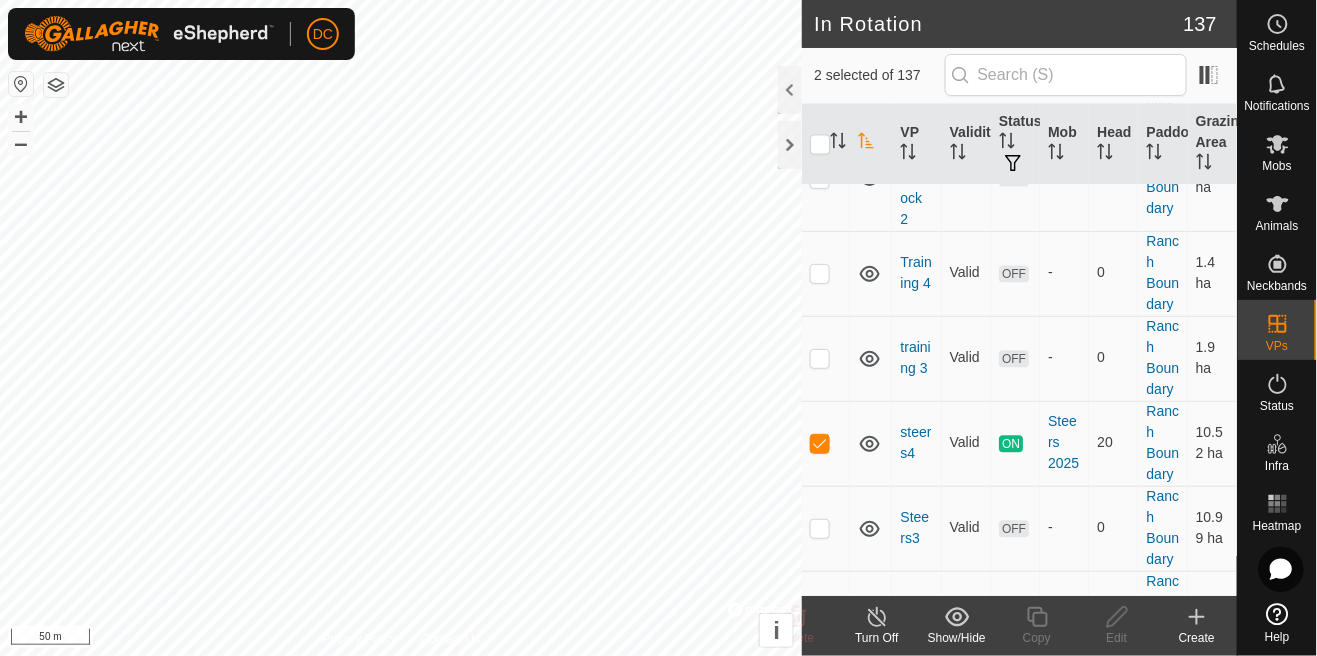 scroll, scrollTop: 1099, scrollLeft: 0, axis: vertical 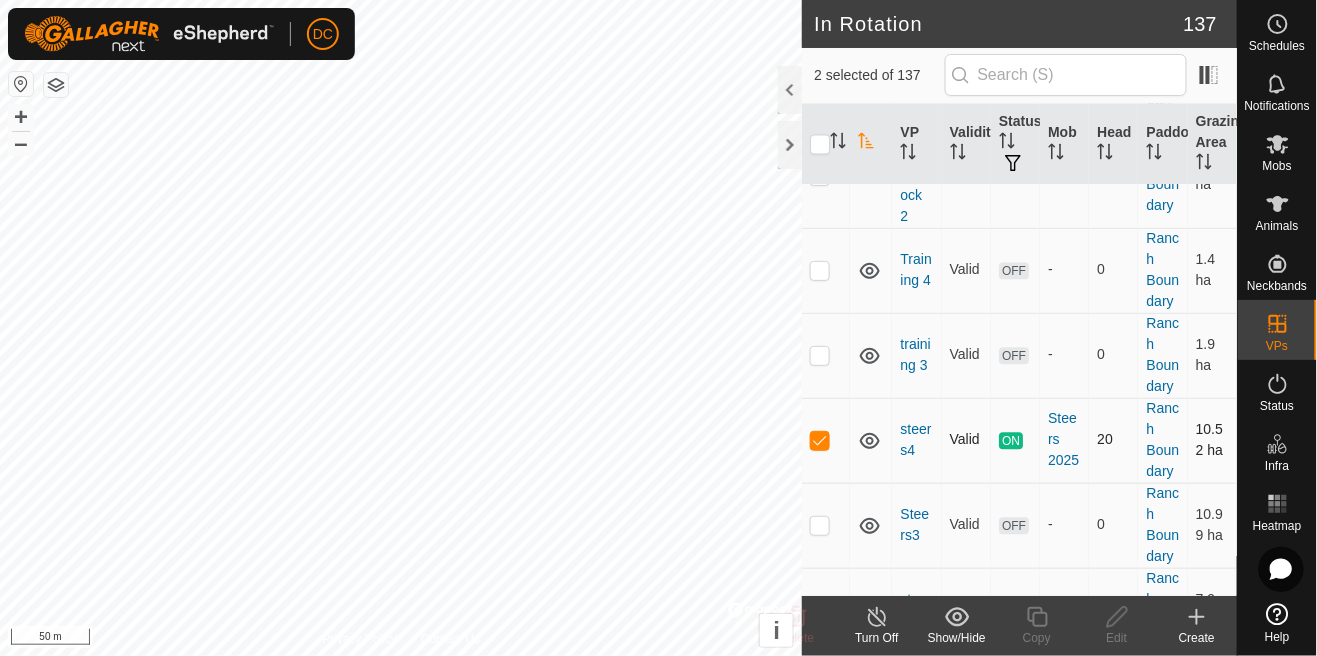 click at bounding box center (826, 440) 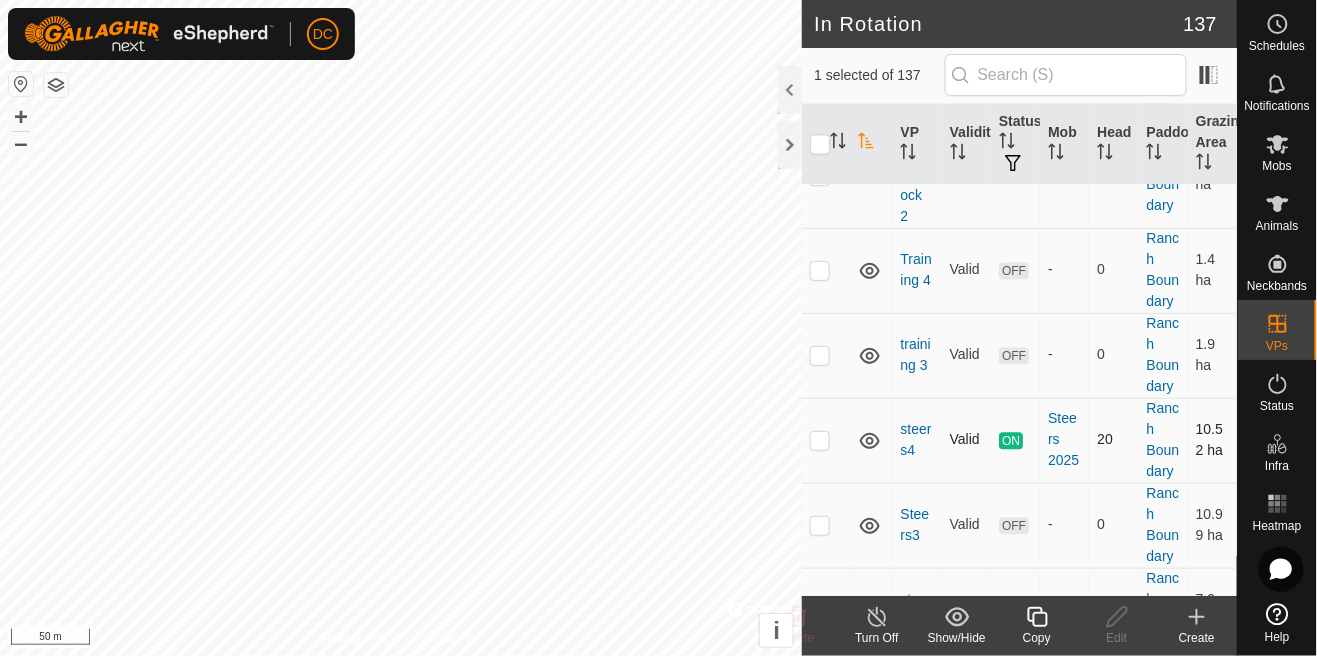 click at bounding box center [826, 440] 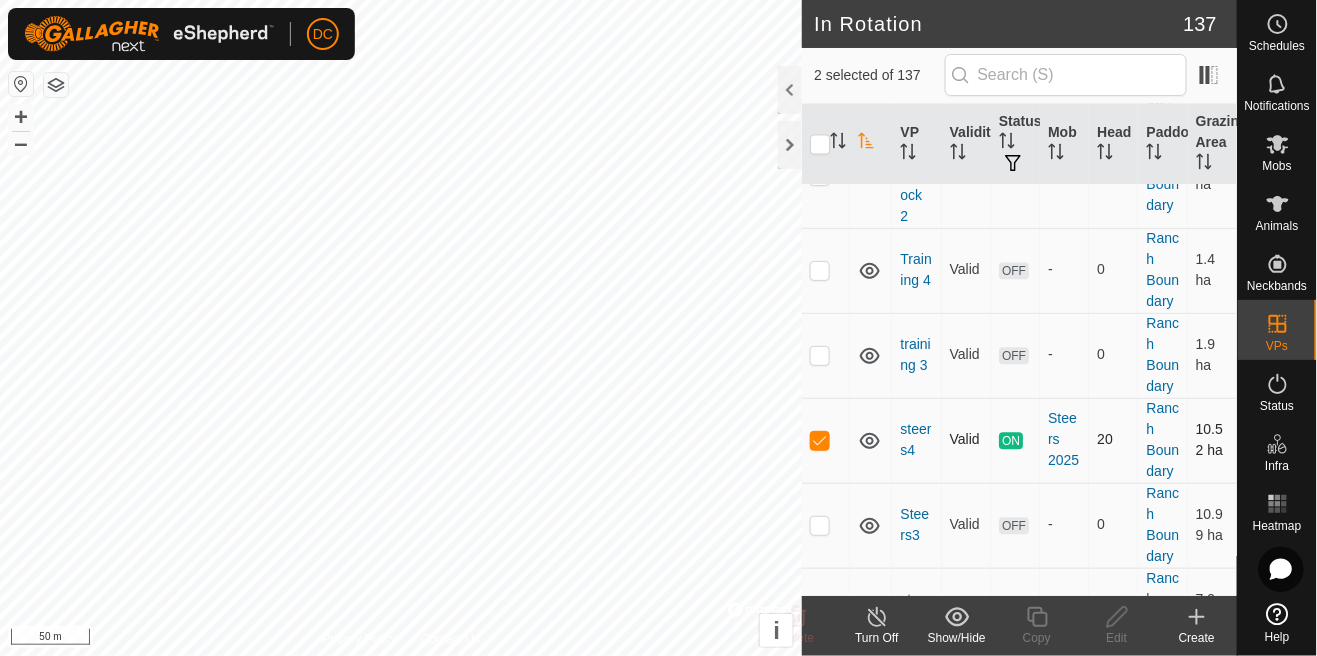 click at bounding box center (826, 440) 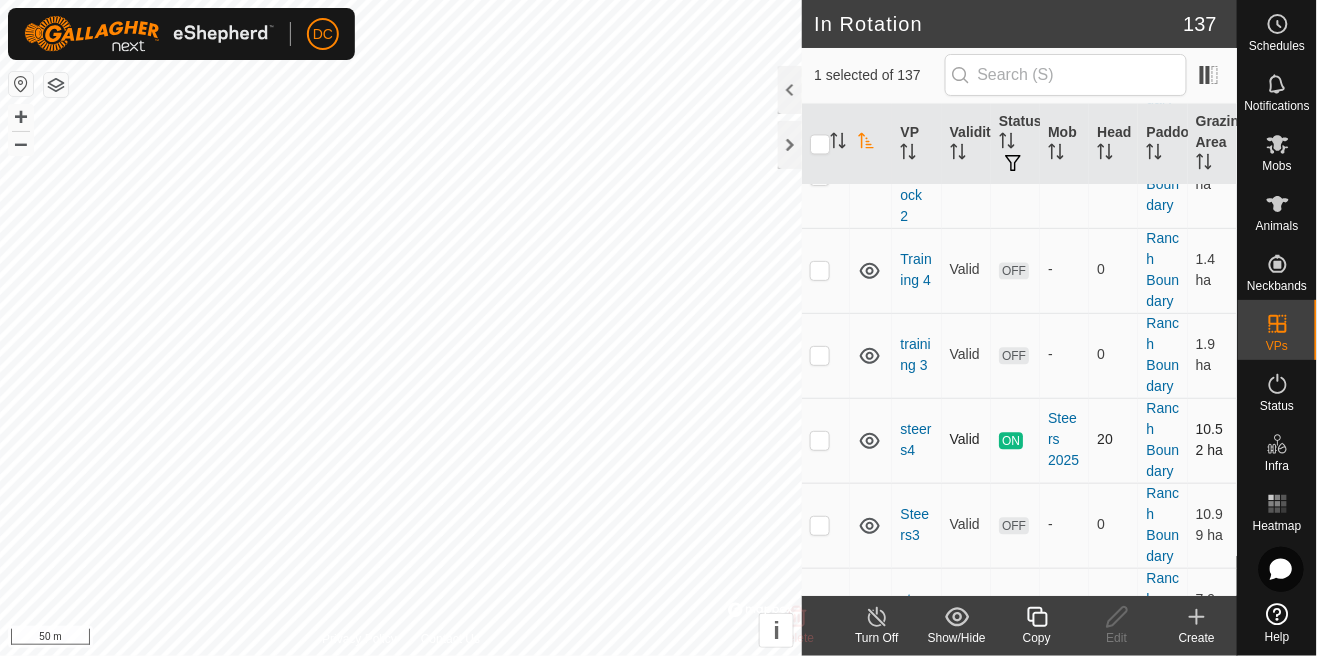 click at bounding box center (820, 440) 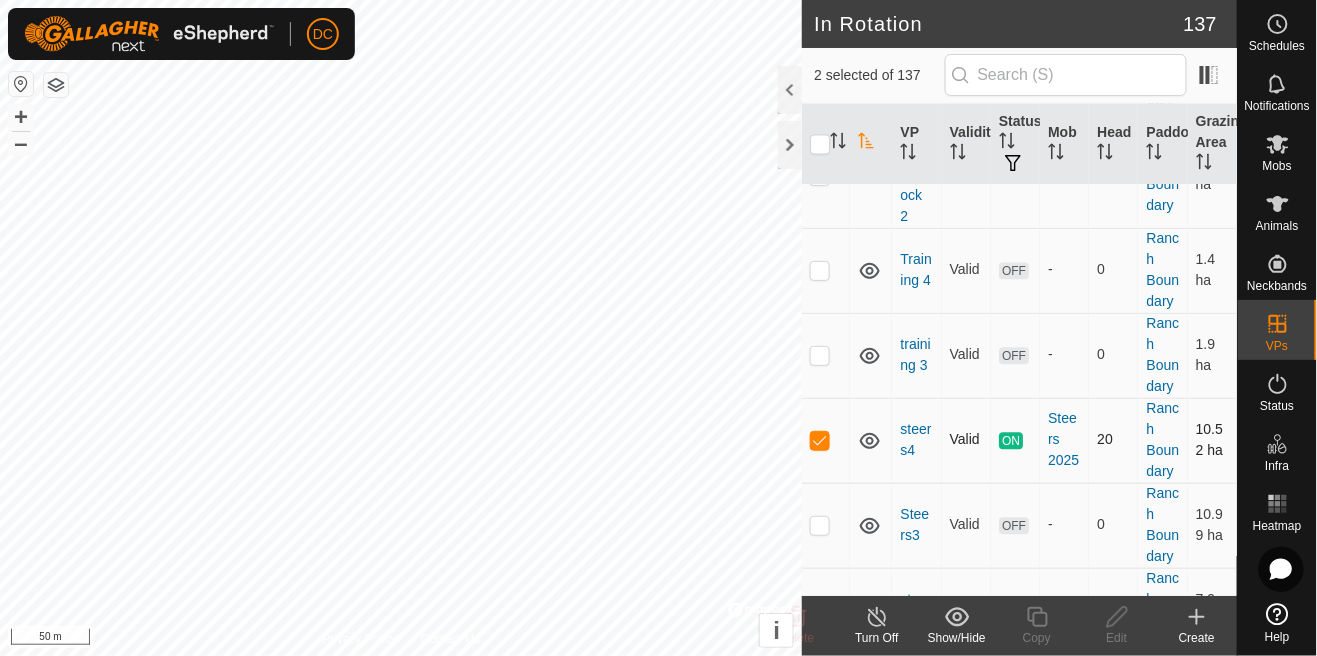 click at bounding box center [820, 440] 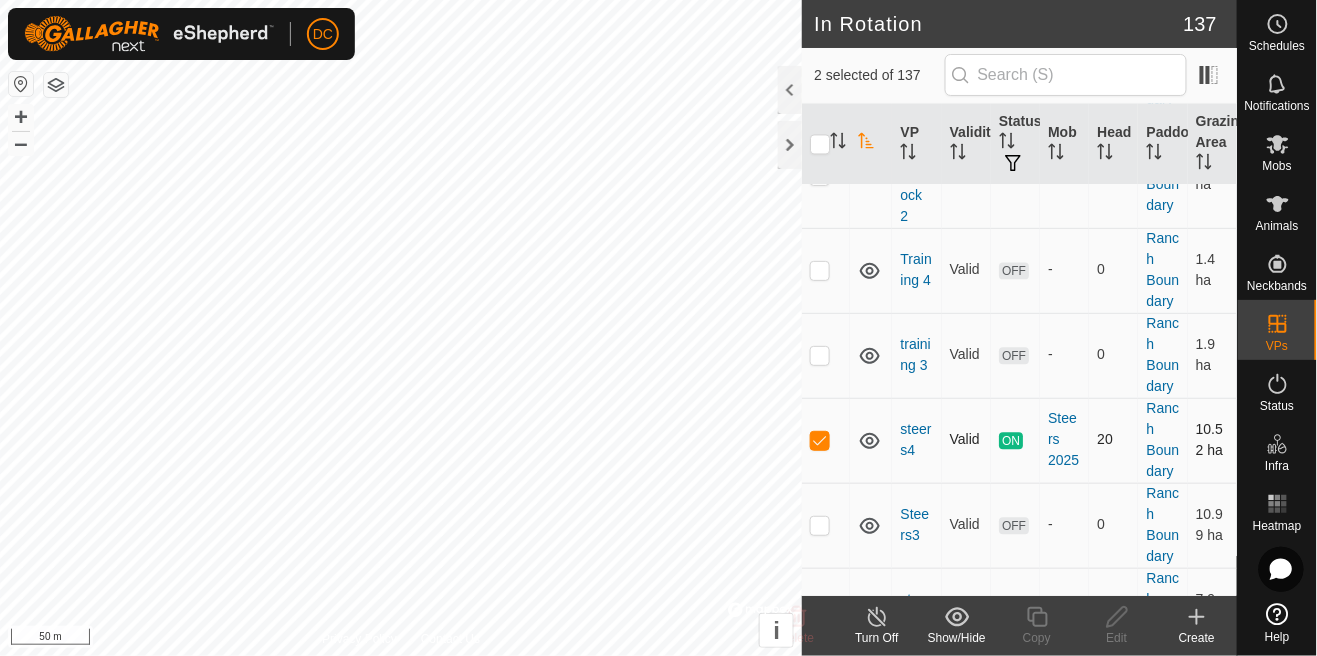 checkbox on "false" 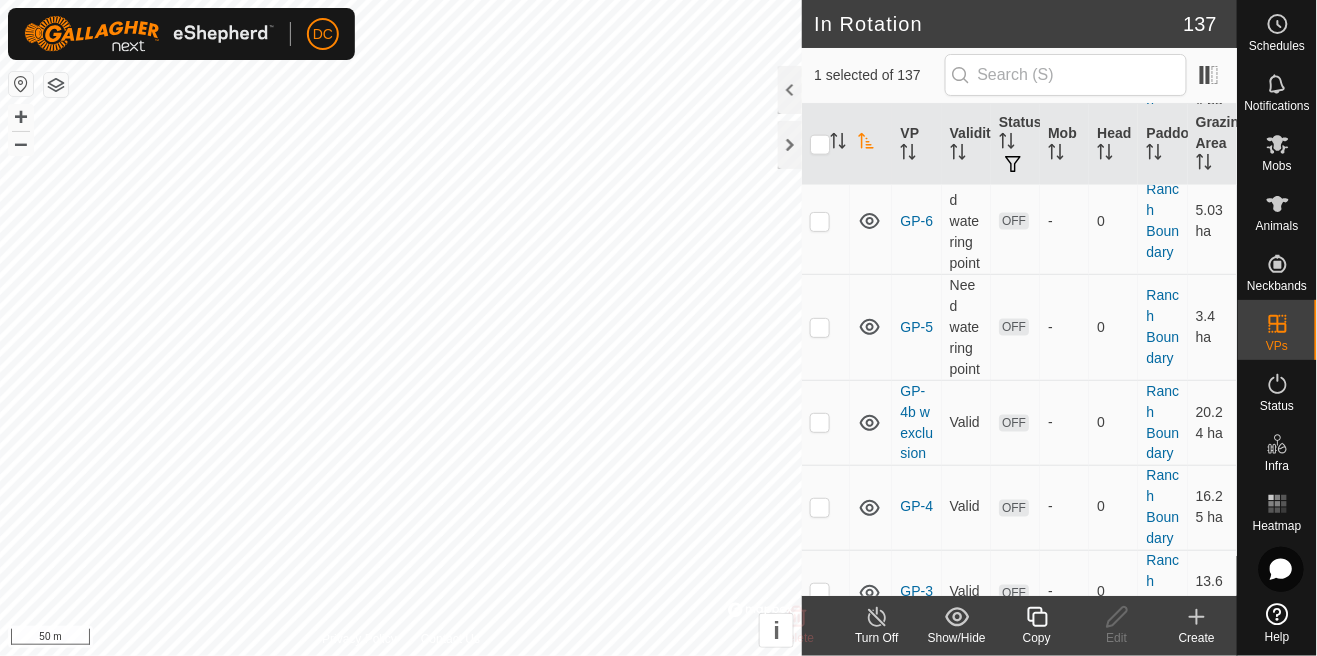 scroll, scrollTop: 2721, scrollLeft: 0, axis: vertical 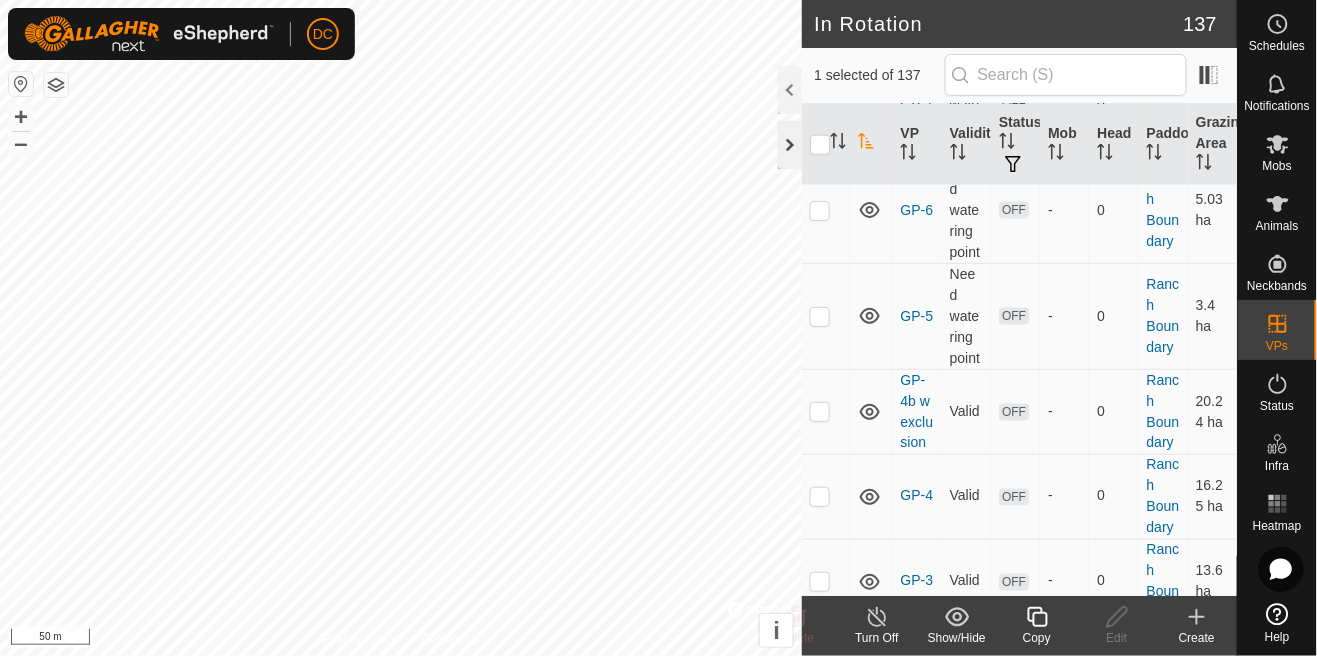 click 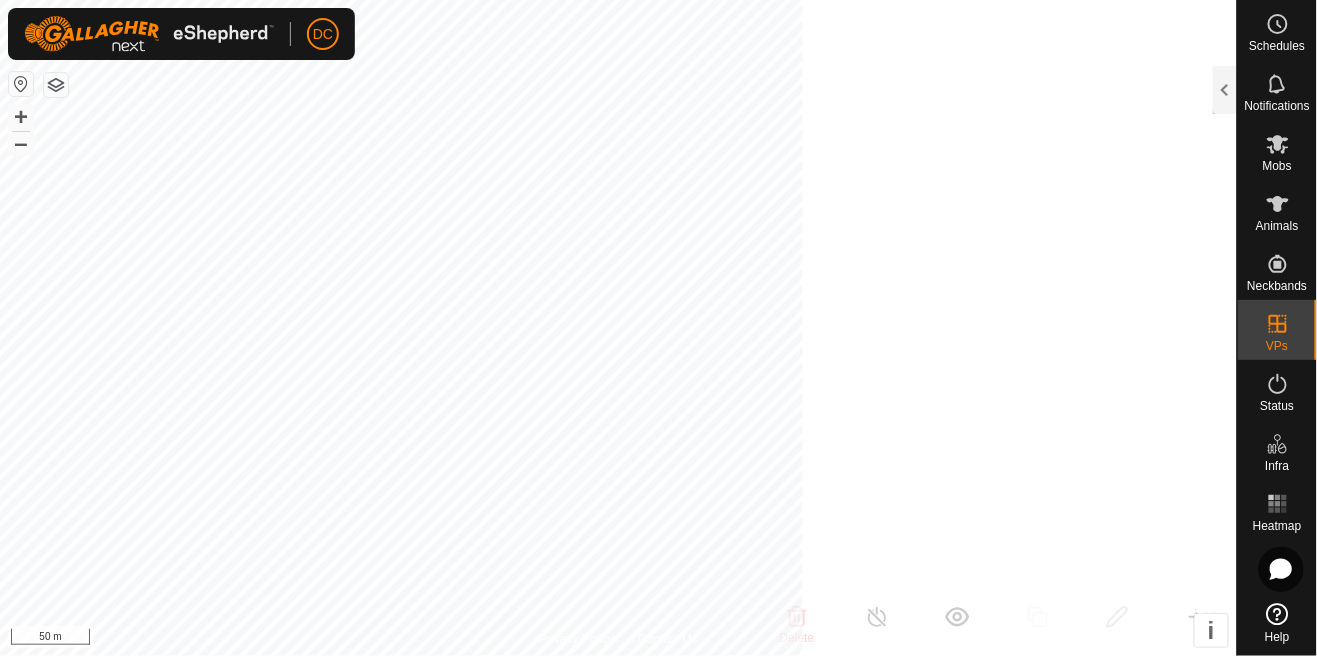 scroll, scrollTop: 9018, scrollLeft: 0, axis: vertical 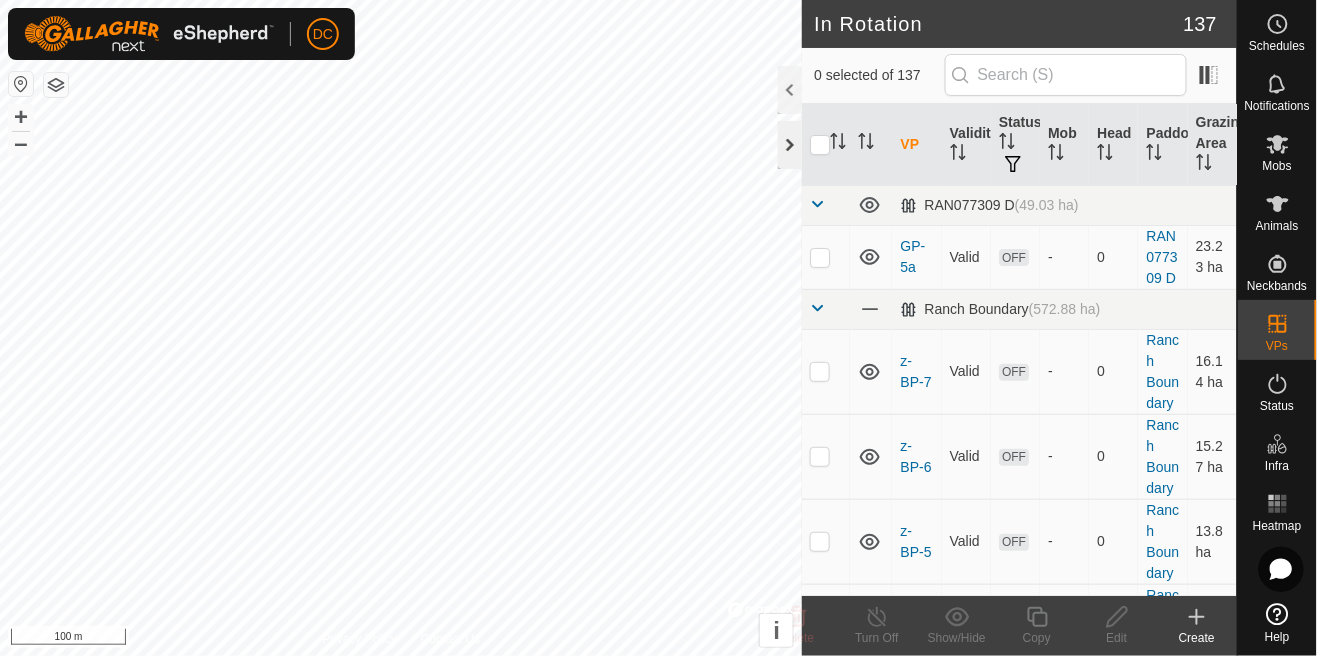 click 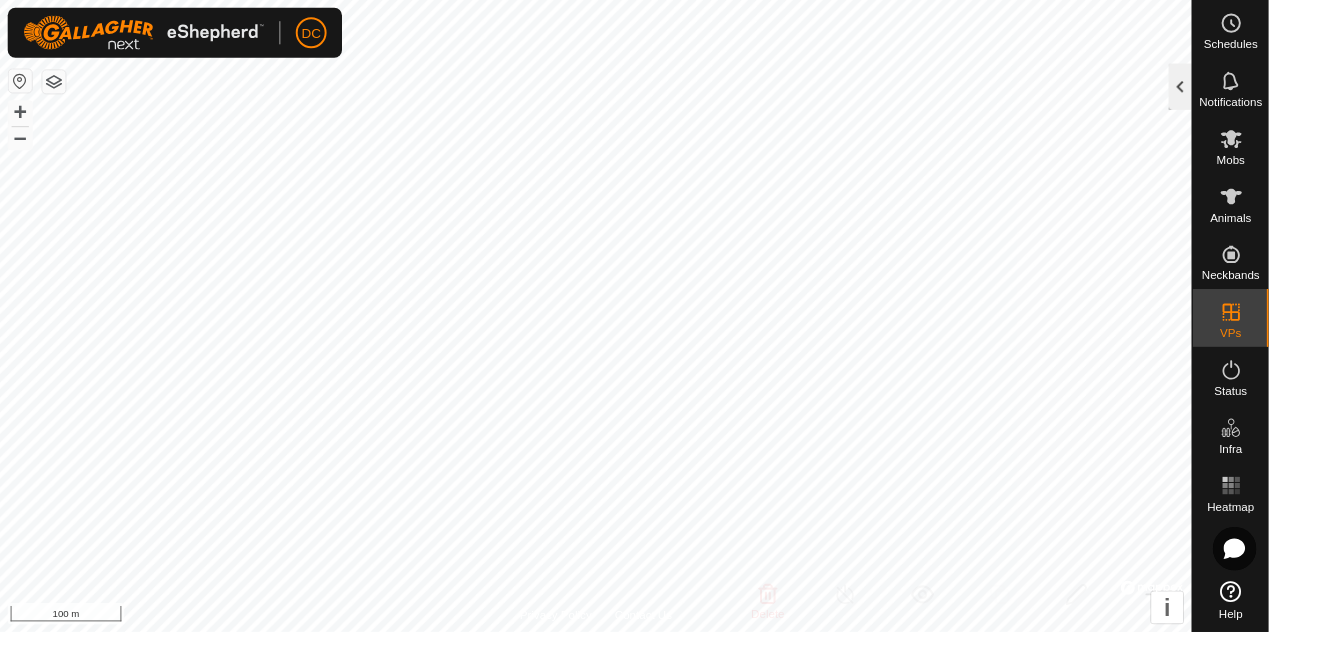 click 